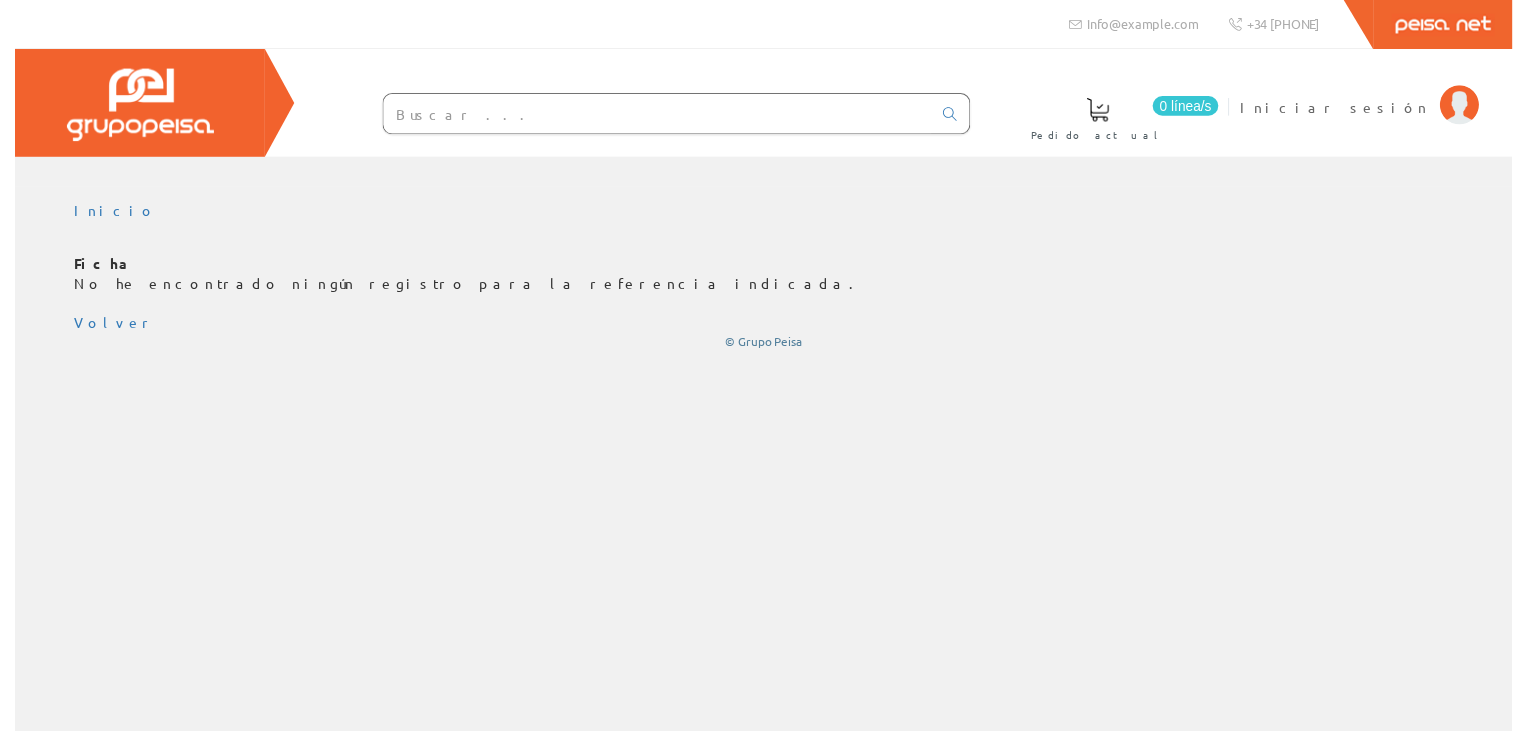 scroll, scrollTop: 0, scrollLeft: 0, axis: both 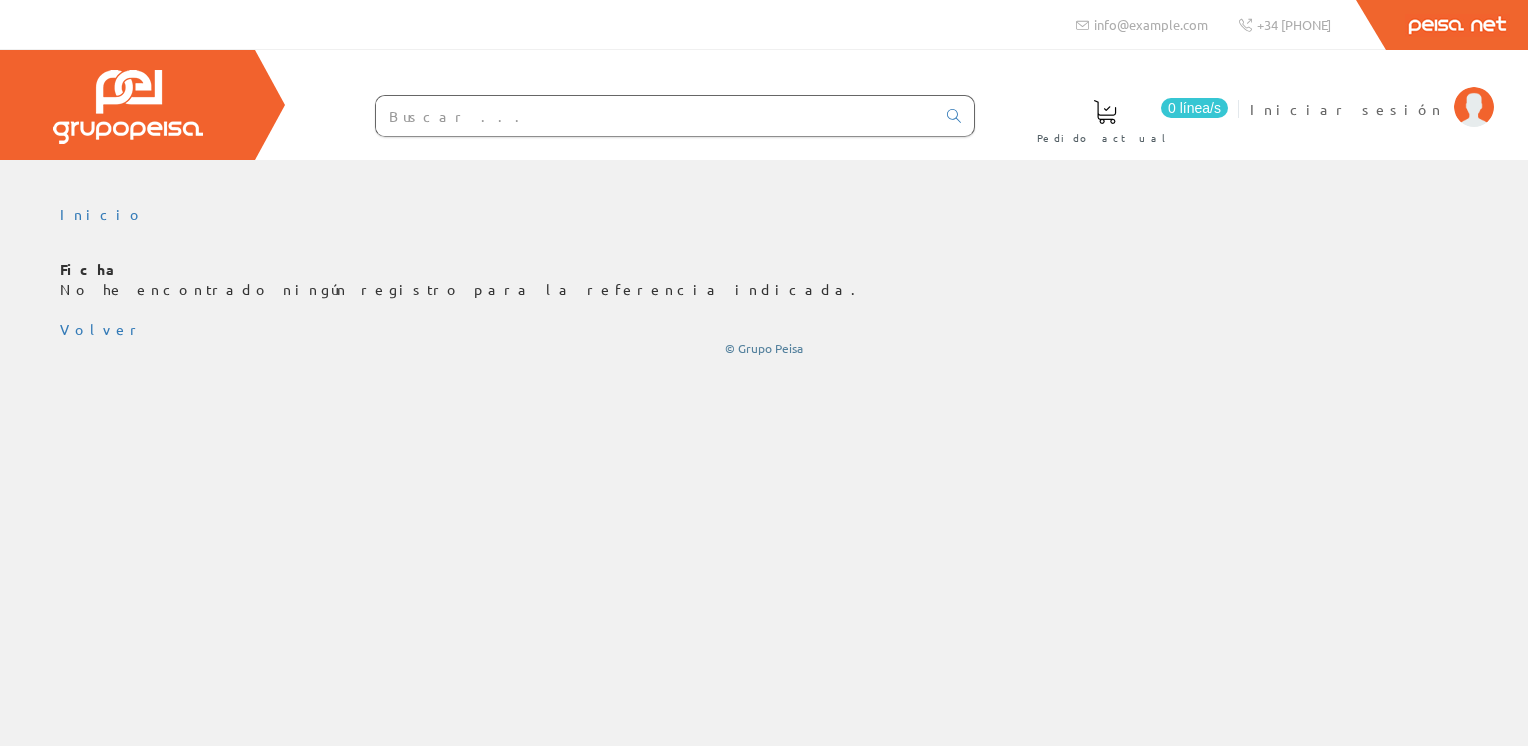 click at bounding box center [655, 116] 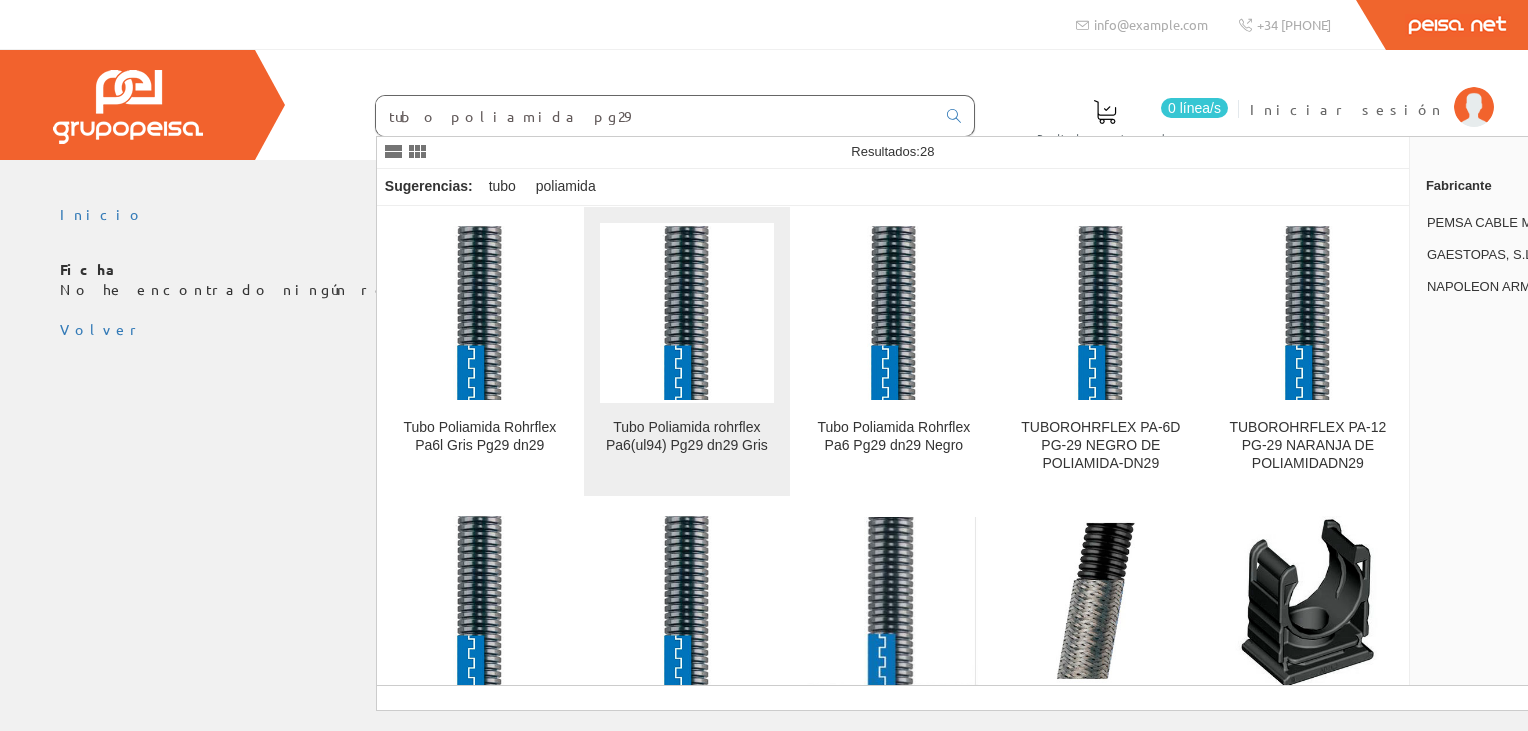 type on "tubo poliamida pg29" 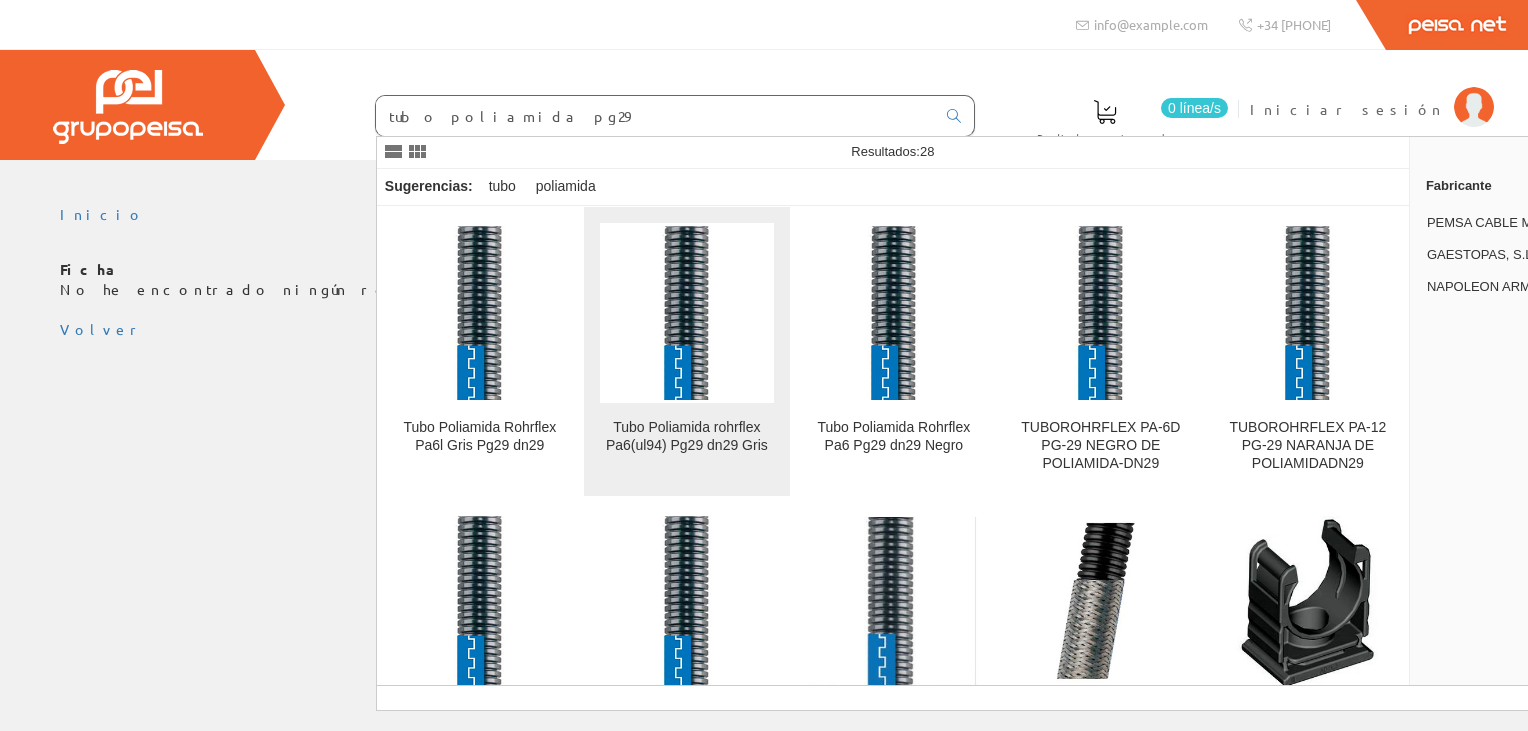 click at bounding box center [687, 313] 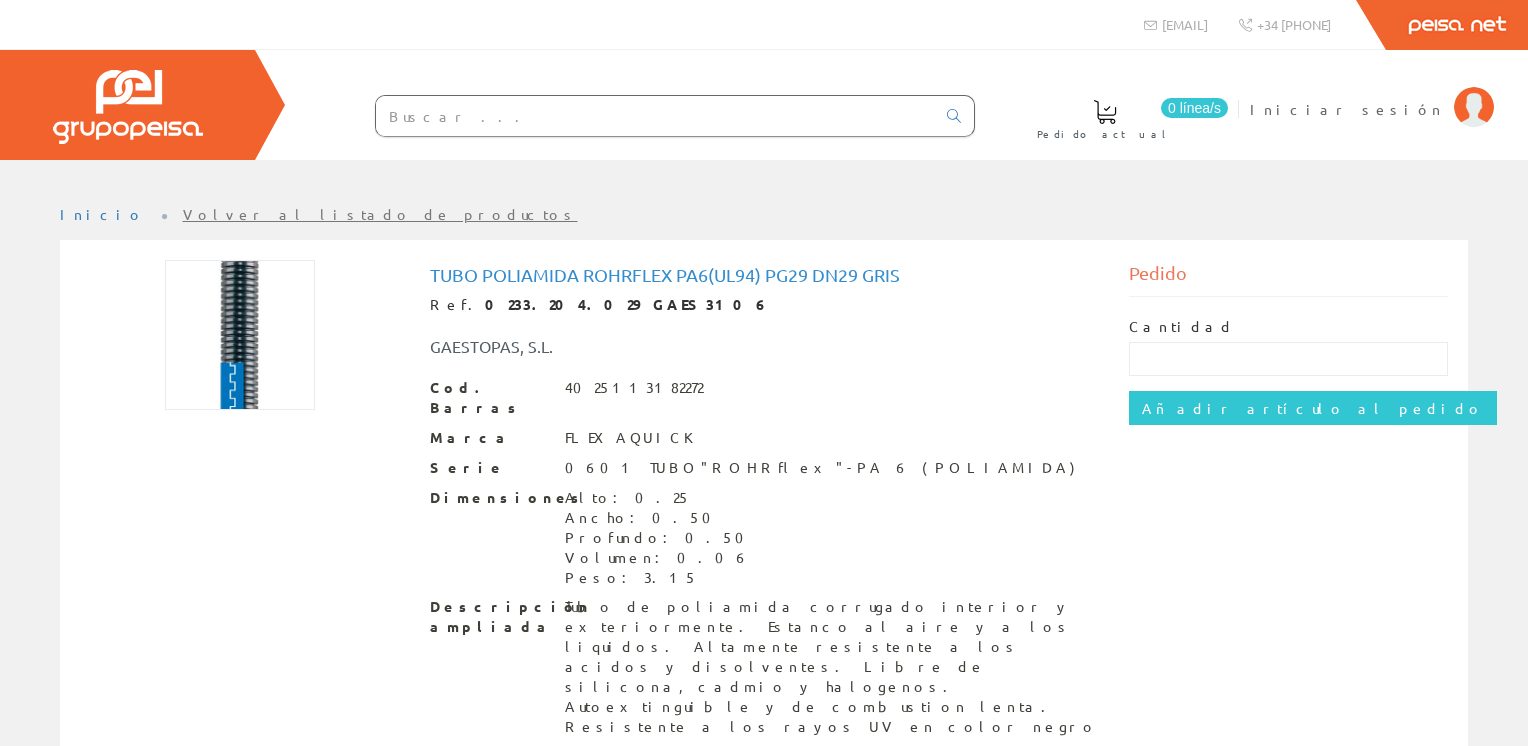 scroll, scrollTop: 0, scrollLeft: 0, axis: both 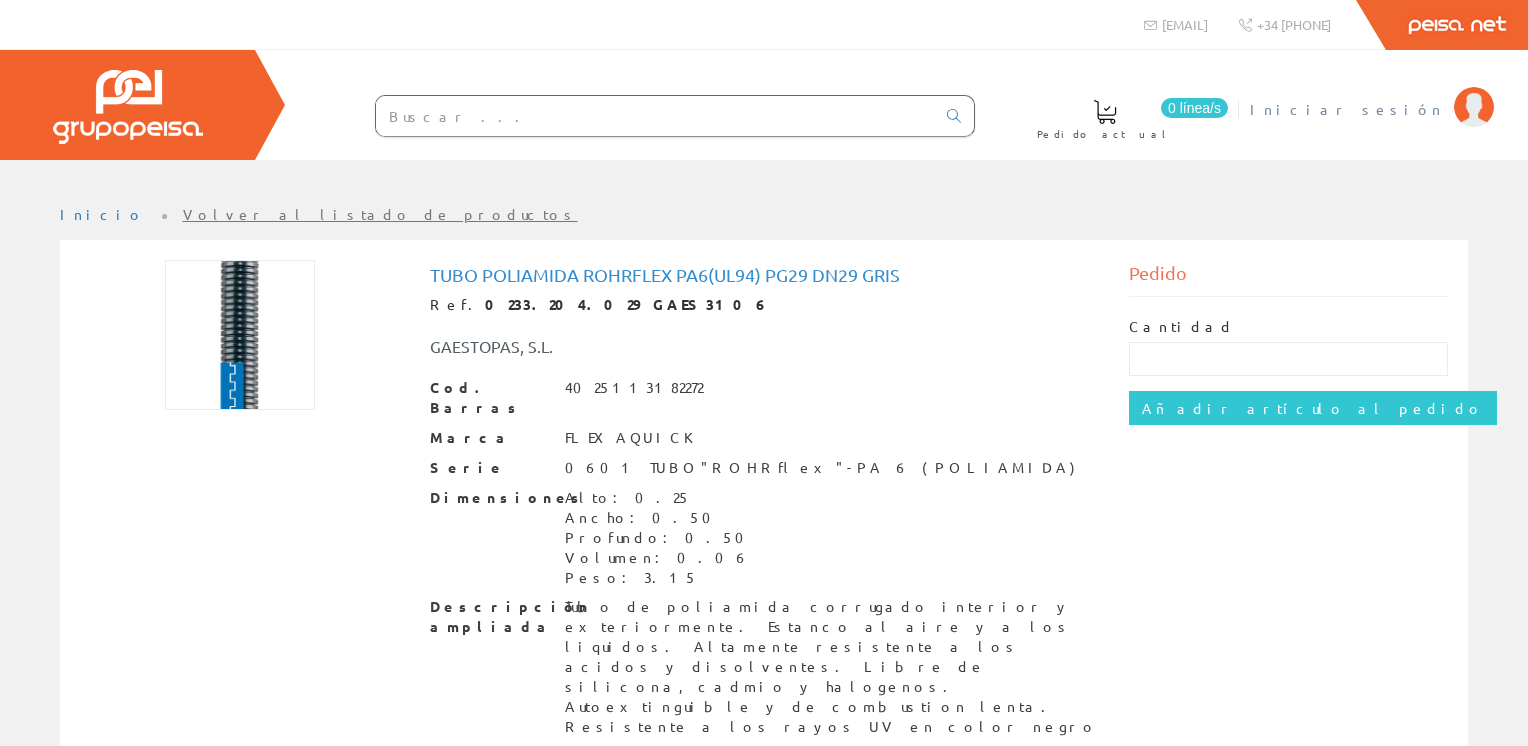 click at bounding box center (1474, 107) 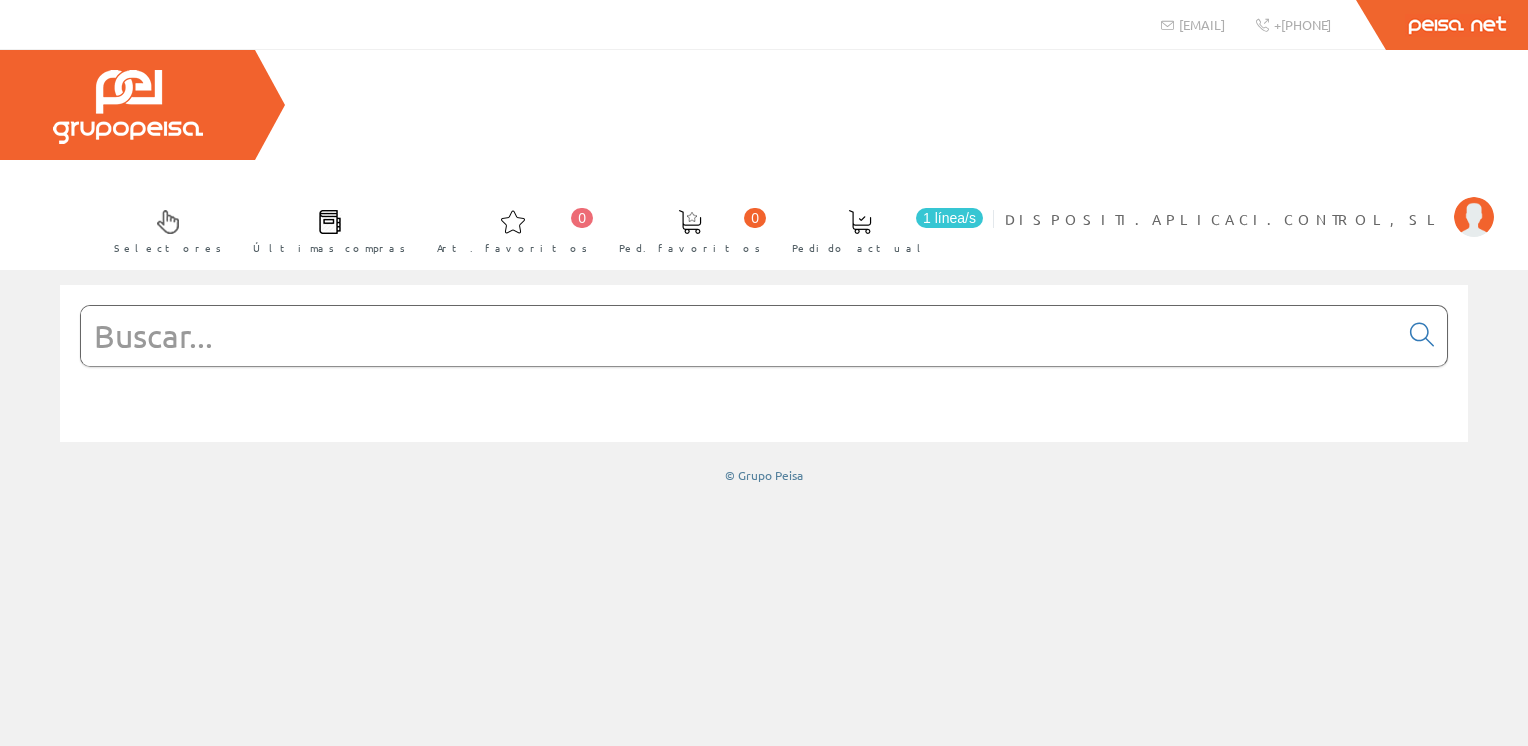 scroll, scrollTop: 0, scrollLeft: 0, axis: both 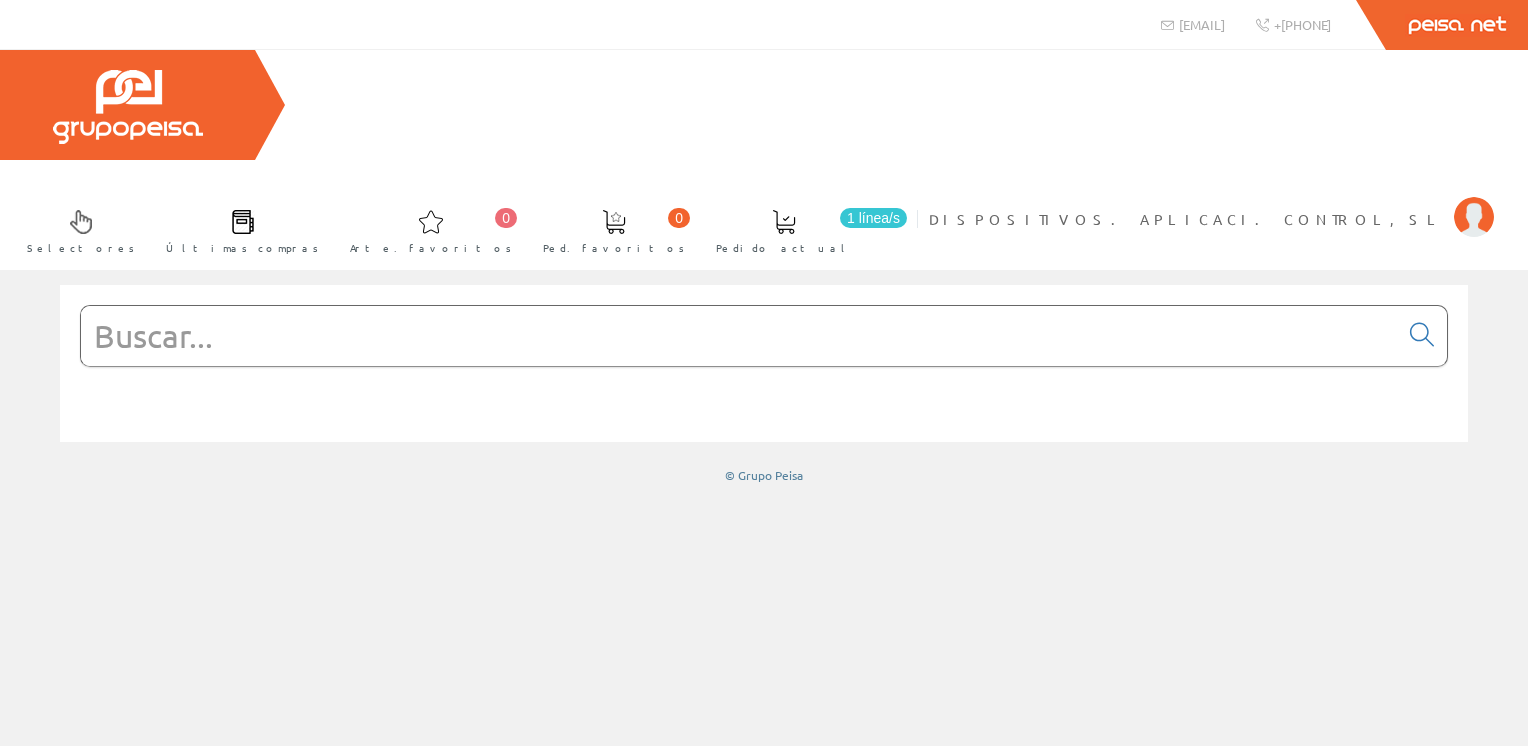 click at bounding box center (739, 336) 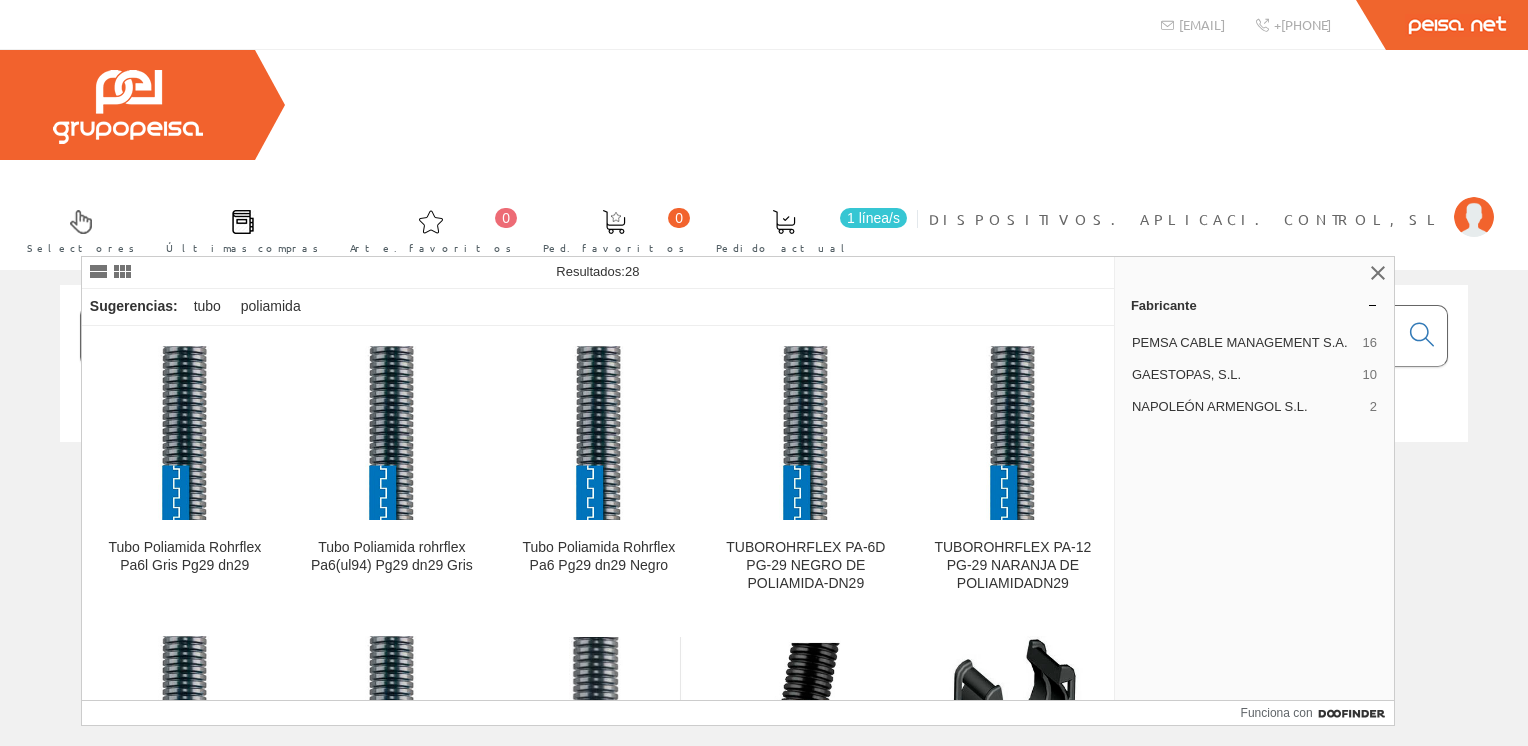 type on "tubo poliamida pg29" 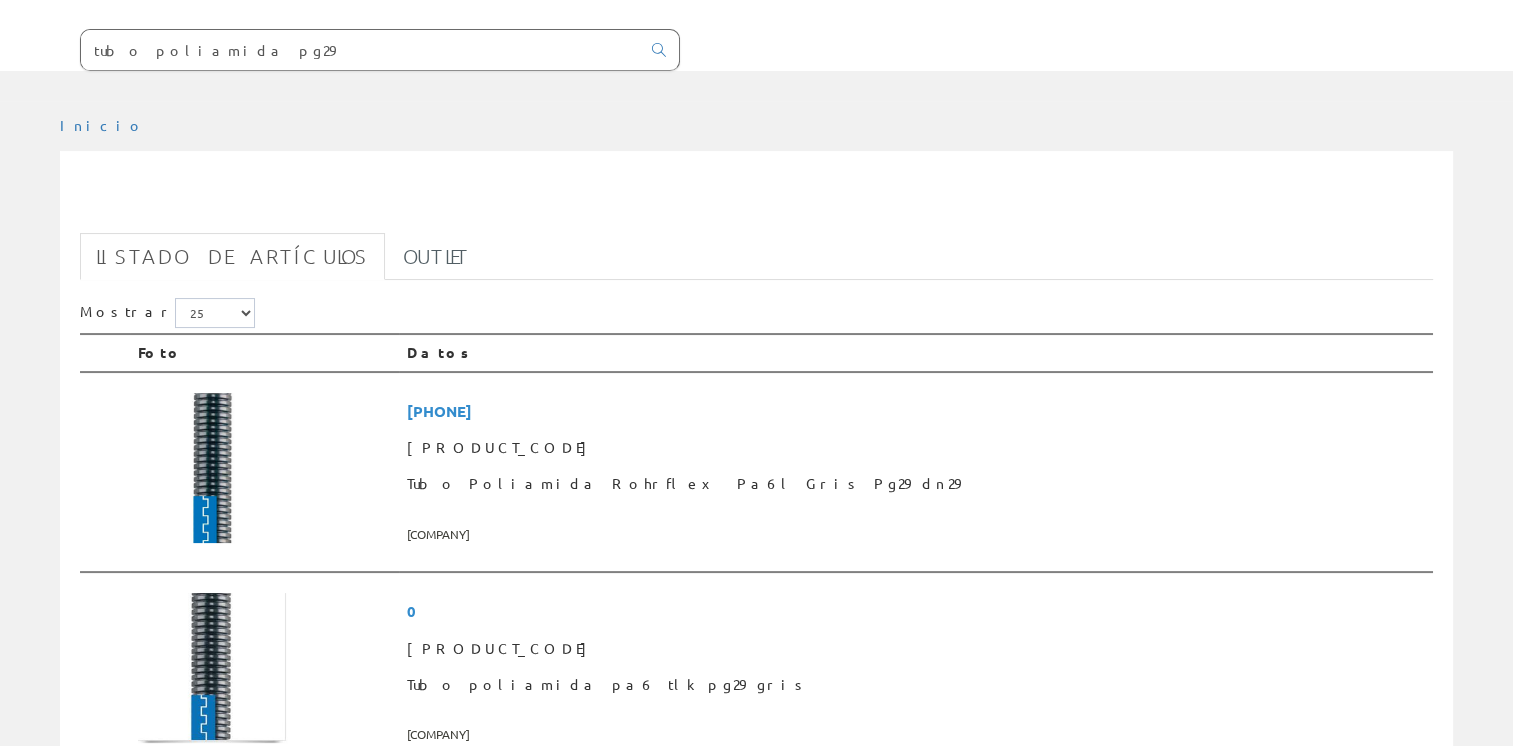 scroll, scrollTop: 300, scrollLeft: 0, axis: vertical 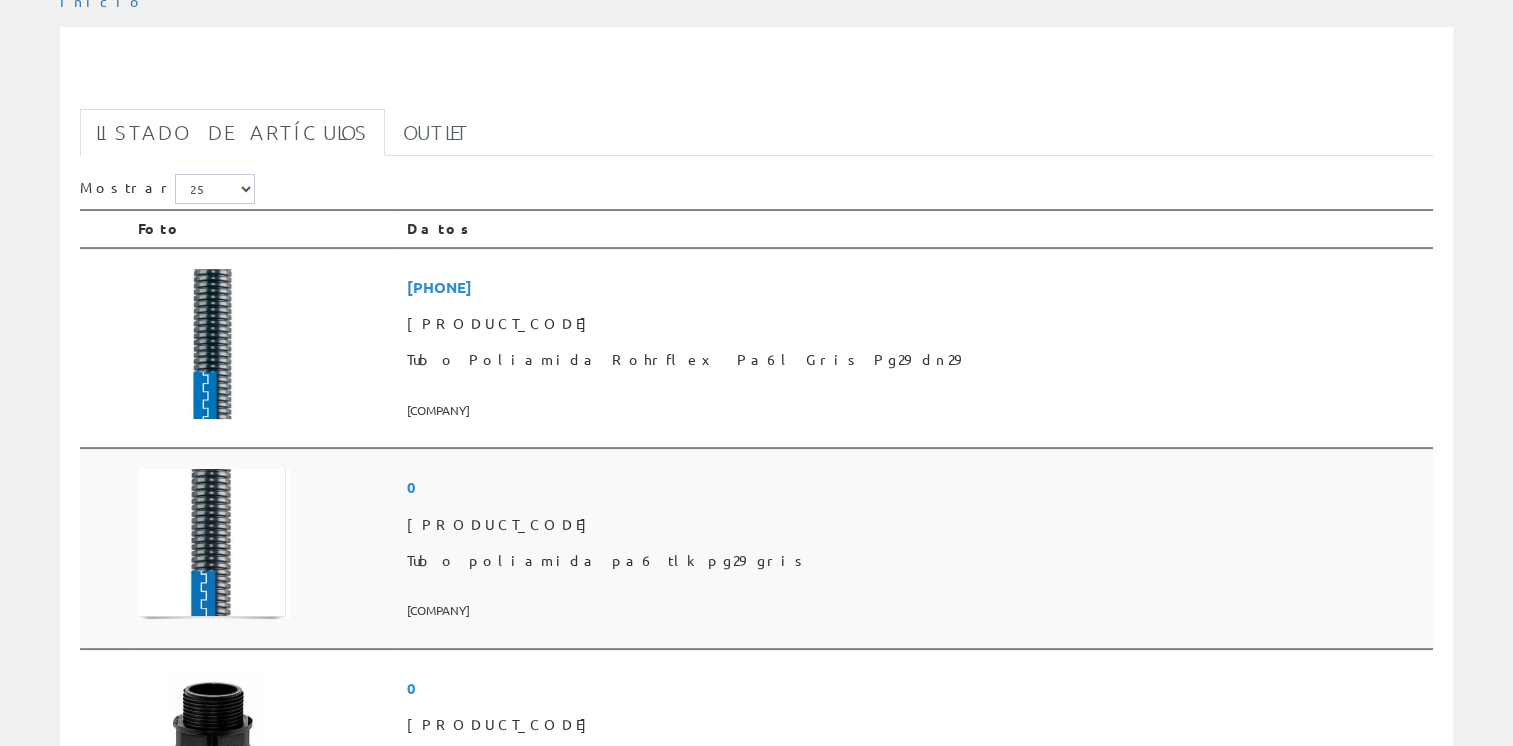 click at bounding box center [214, 544] 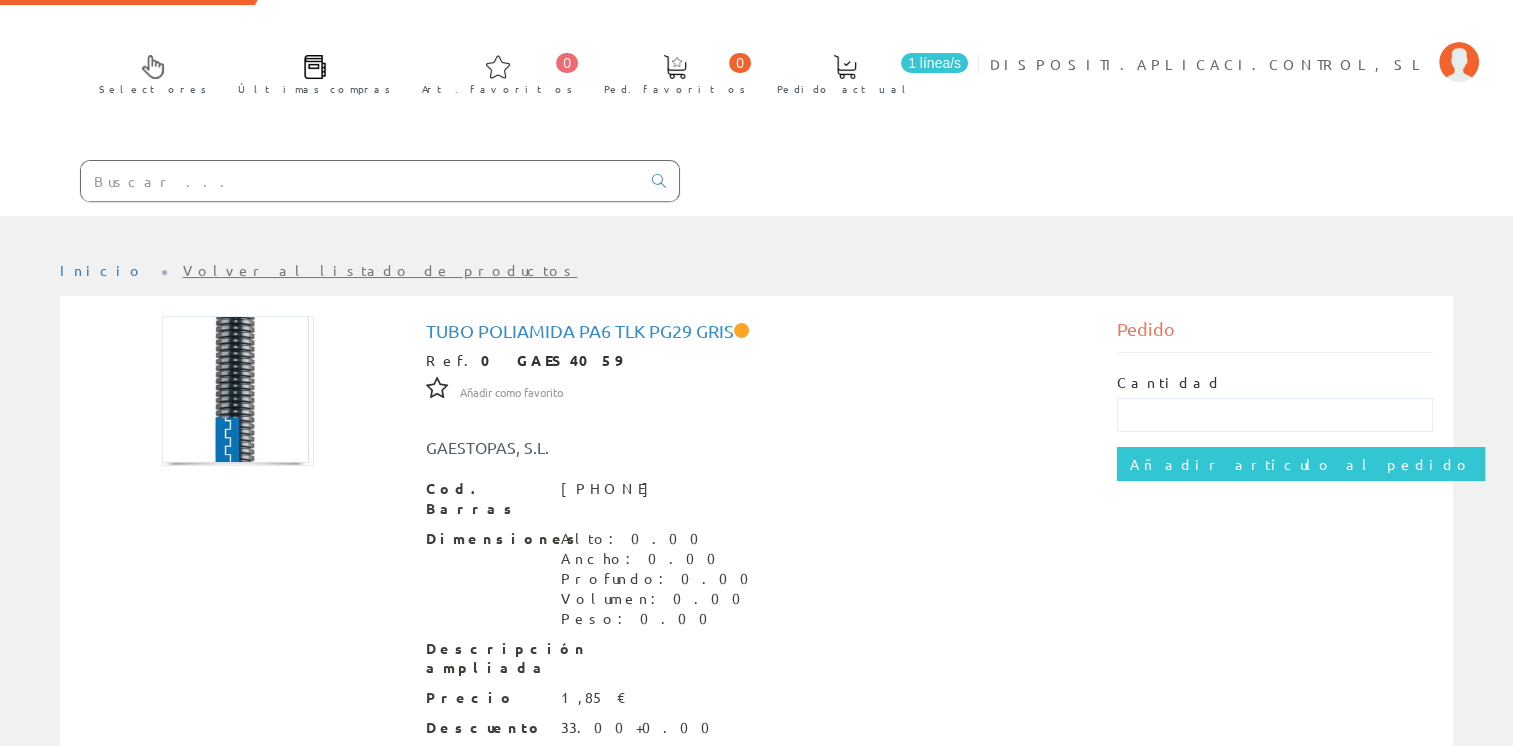 scroll, scrollTop: 181, scrollLeft: 0, axis: vertical 